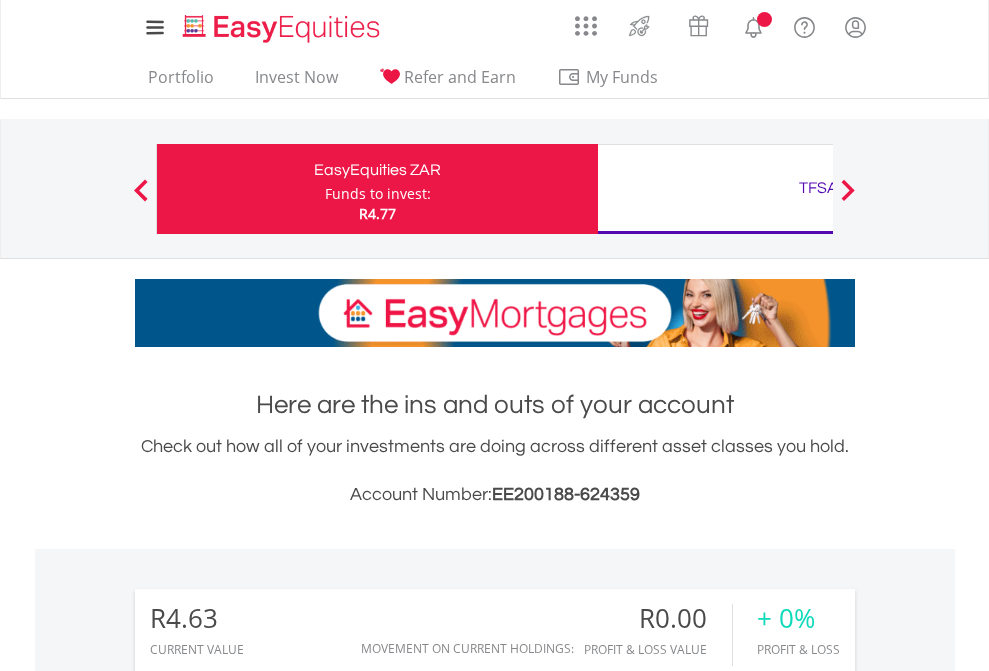 scroll, scrollTop: 0, scrollLeft: 0, axis: both 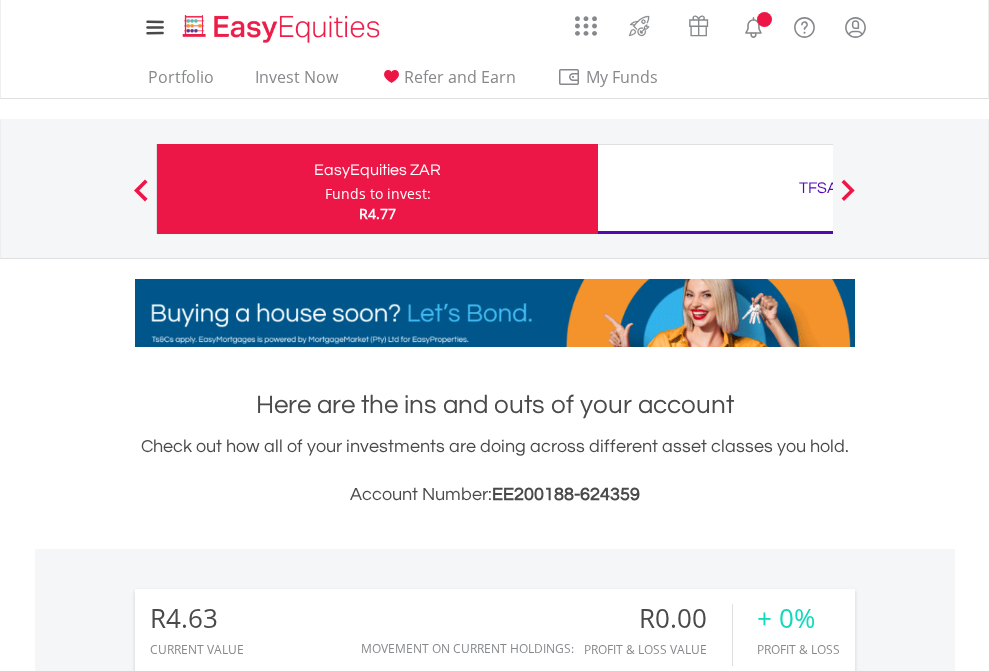 click on "Funds to invest:" at bounding box center (378, 194) 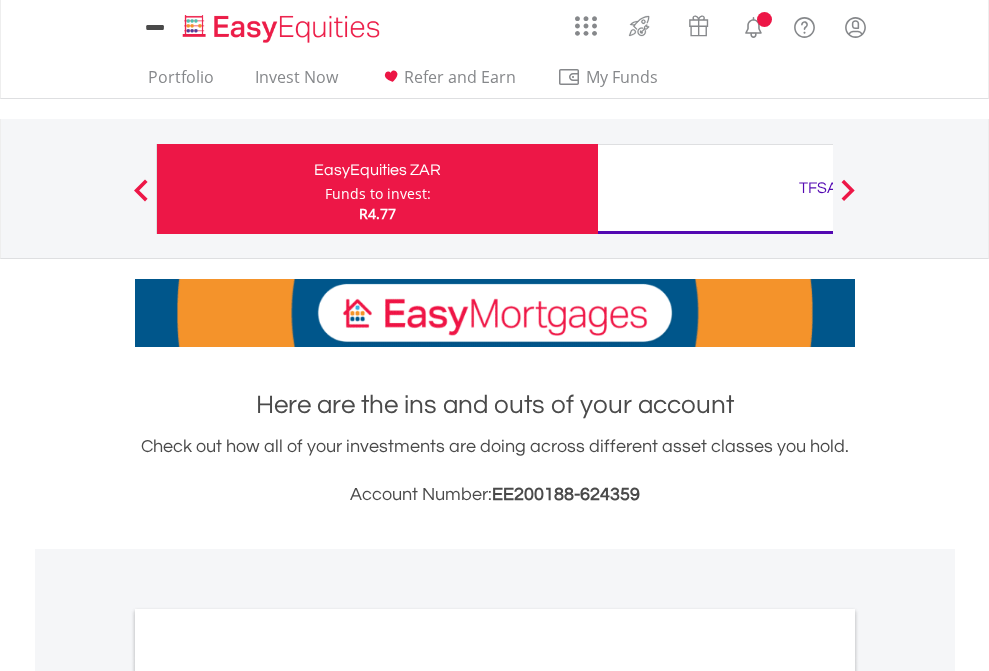 scroll, scrollTop: 0, scrollLeft: 0, axis: both 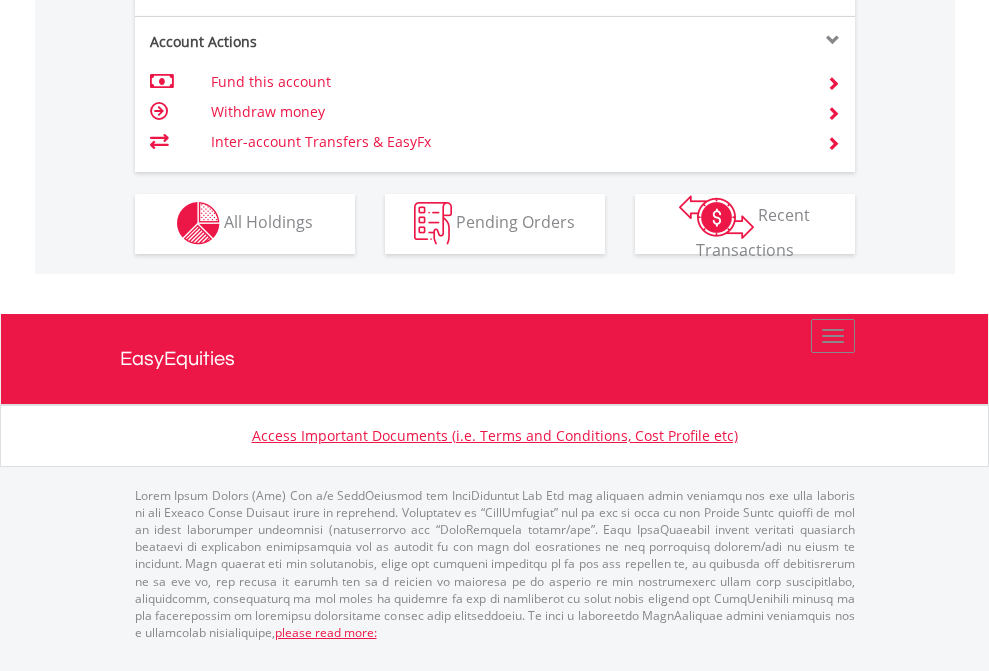 click on "Investment types" at bounding box center (706, -353) 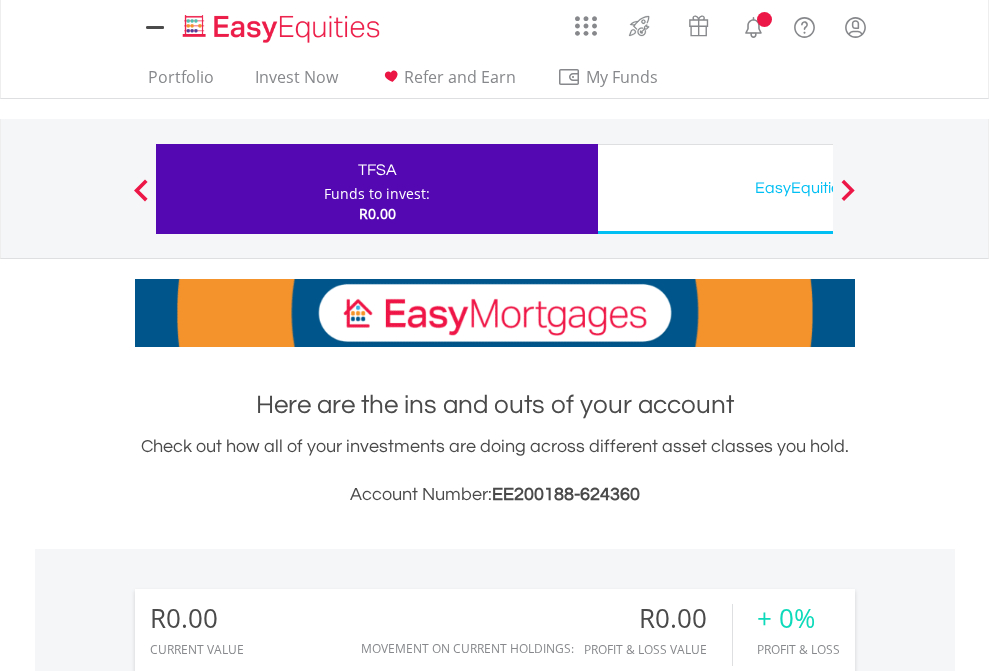 scroll, scrollTop: 0, scrollLeft: 0, axis: both 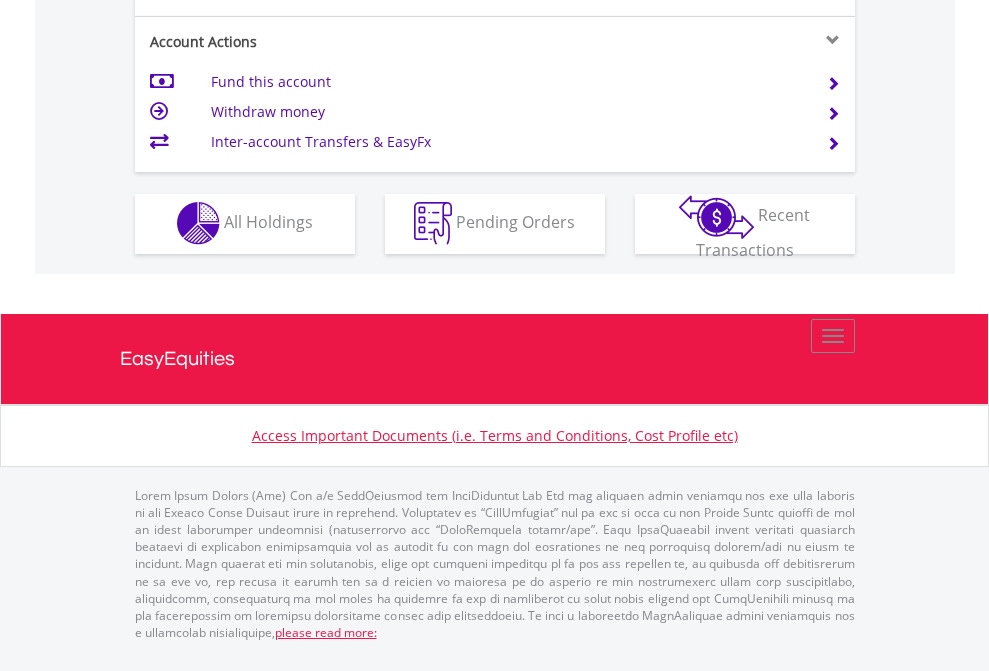 click on "Investment types" at bounding box center (706, -353) 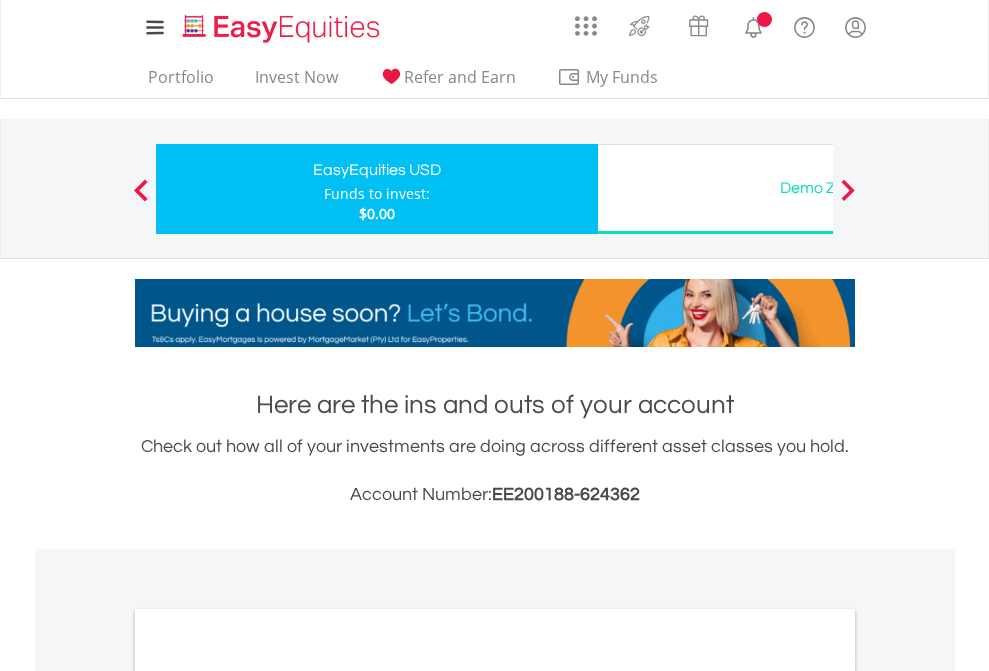 scroll, scrollTop: 0, scrollLeft: 0, axis: both 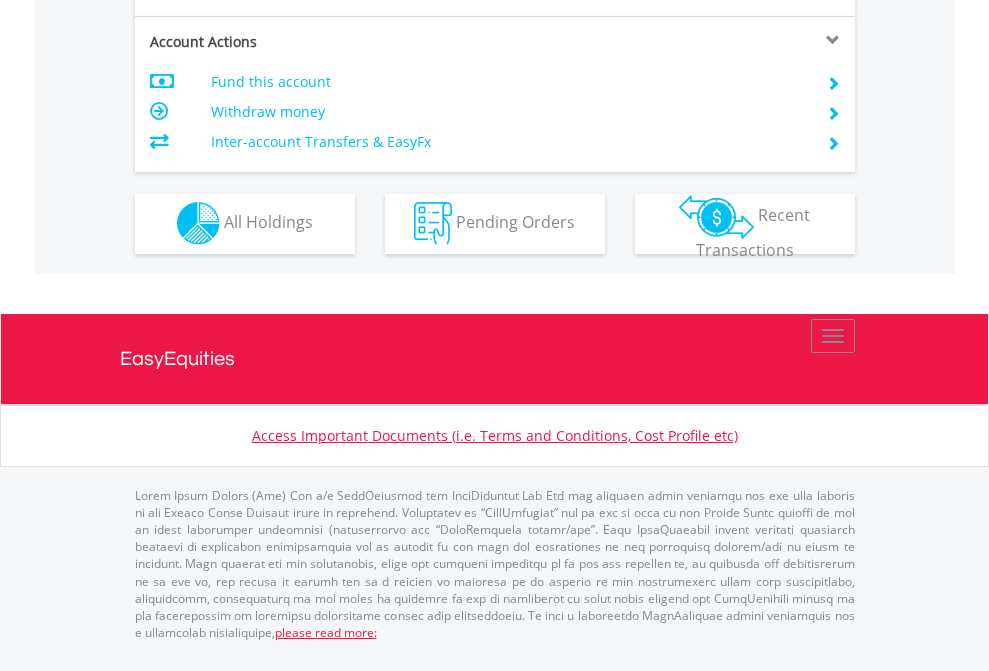 click on "Investment types" at bounding box center (706, -353) 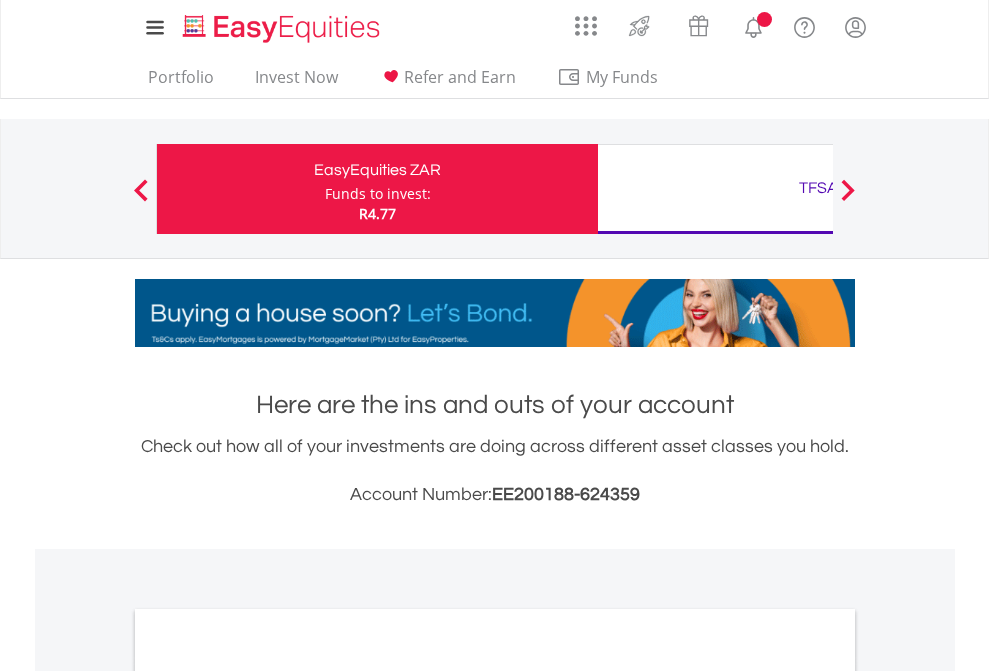 scroll, scrollTop: 0, scrollLeft: 0, axis: both 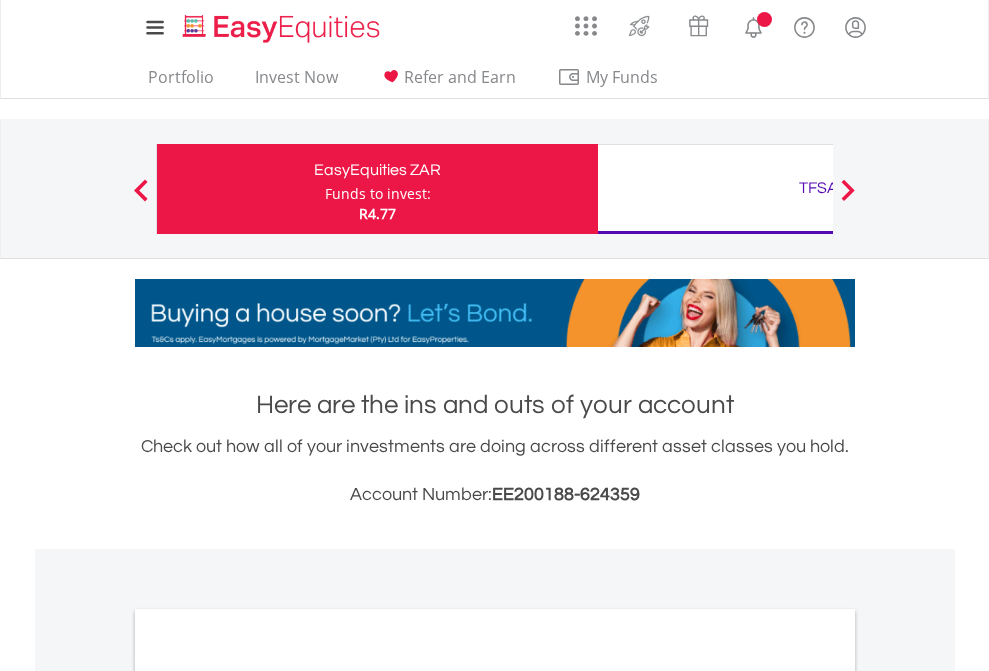 click on "All Holdings" at bounding box center [268, 1096] 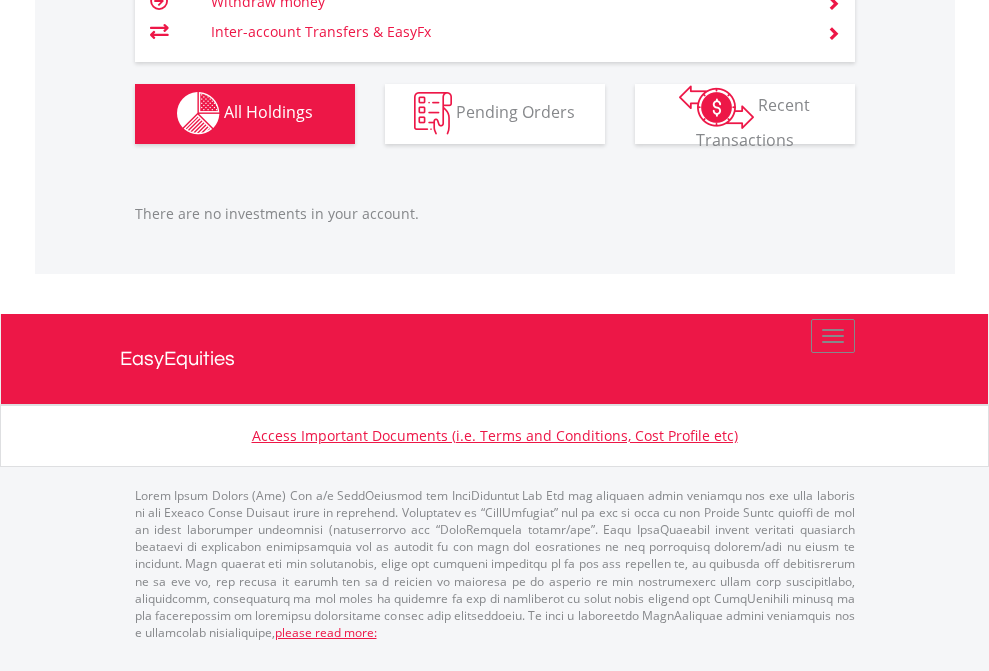 scroll, scrollTop: 1980, scrollLeft: 0, axis: vertical 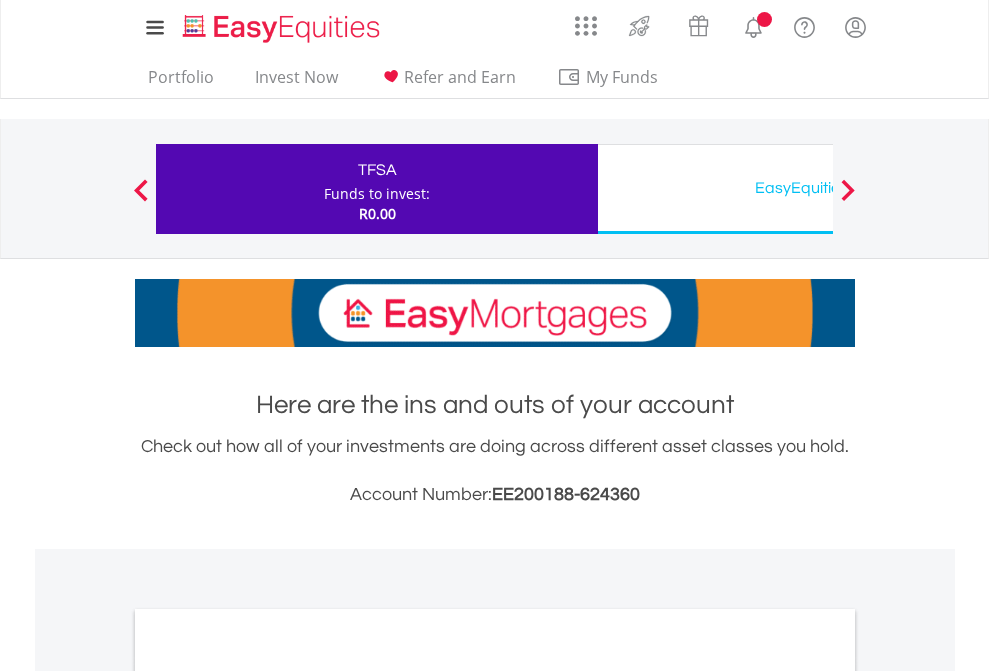 click on "All Holdings" at bounding box center (268, 1096) 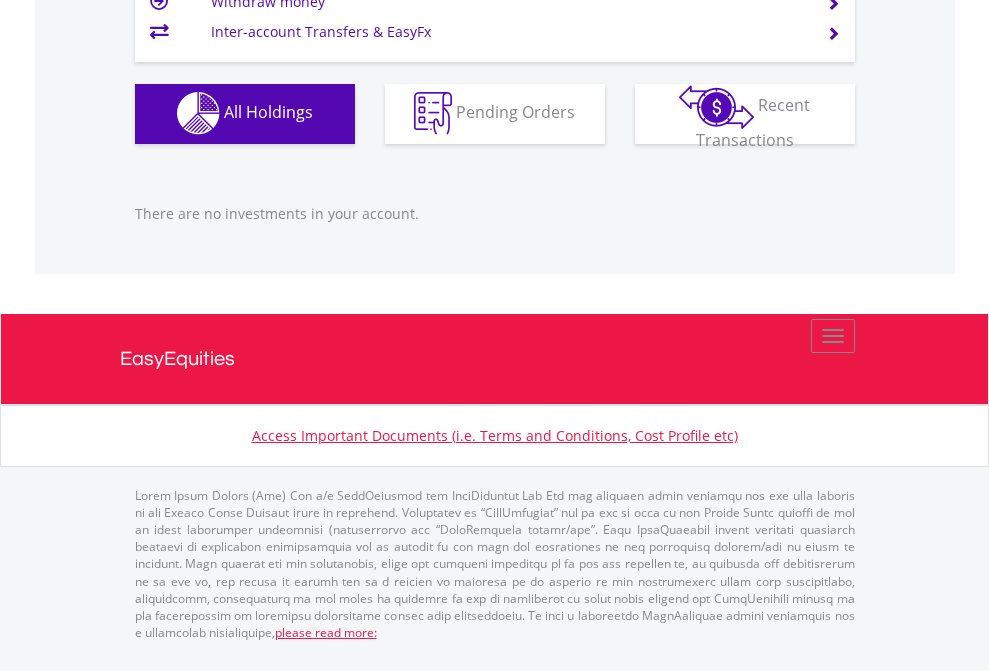 scroll, scrollTop: 1980, scrollLeft: 0, axis: vertical 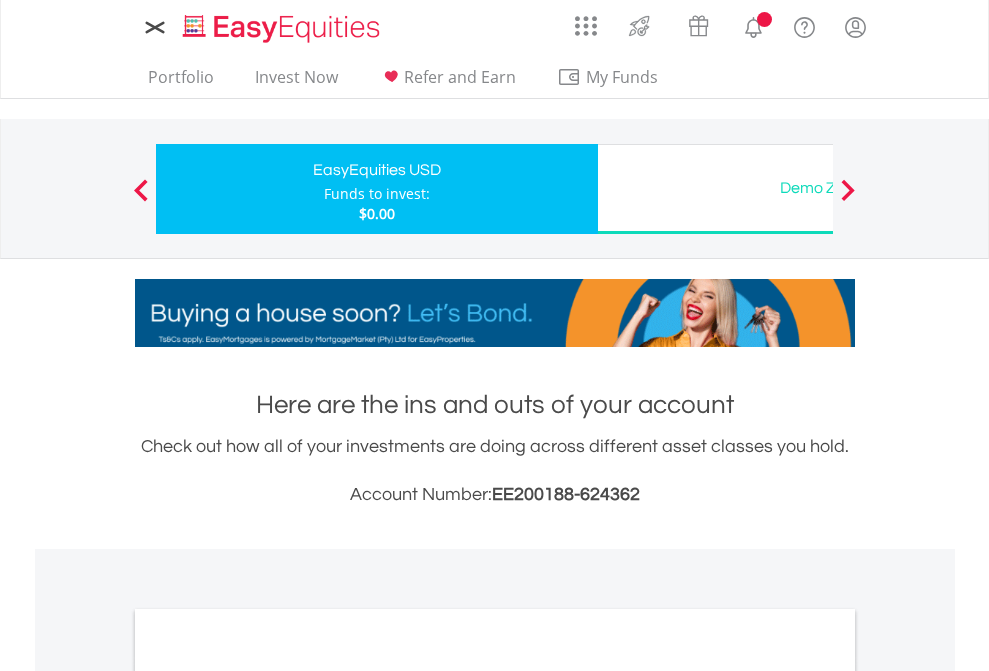 click on "All Holdings" at bounding box center (268, 1096) 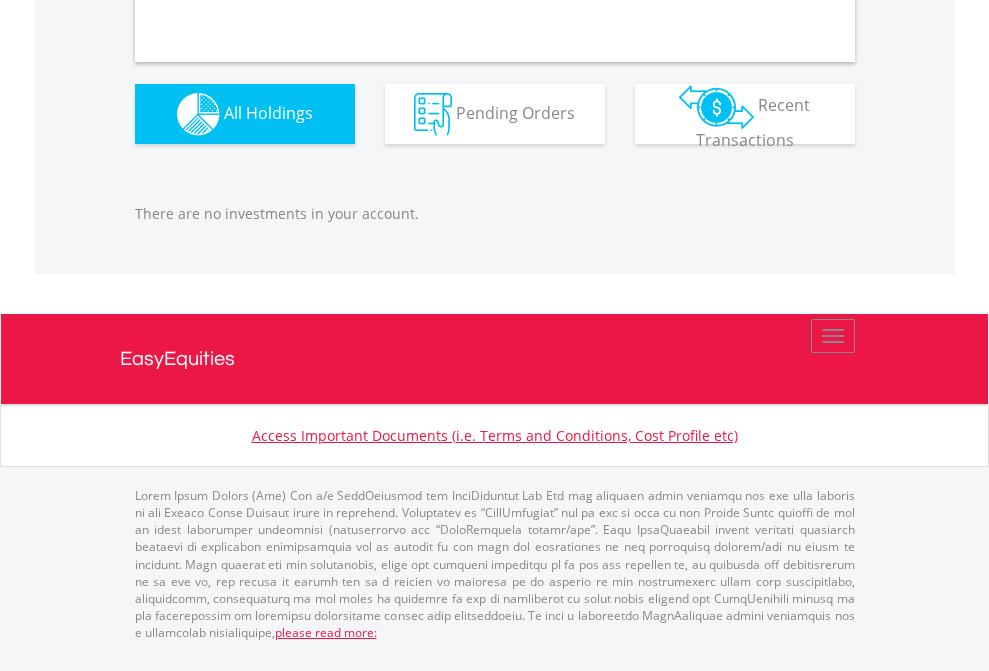 scroll, scrollTop: 1980, scrollLeft: 0, axis: vertical 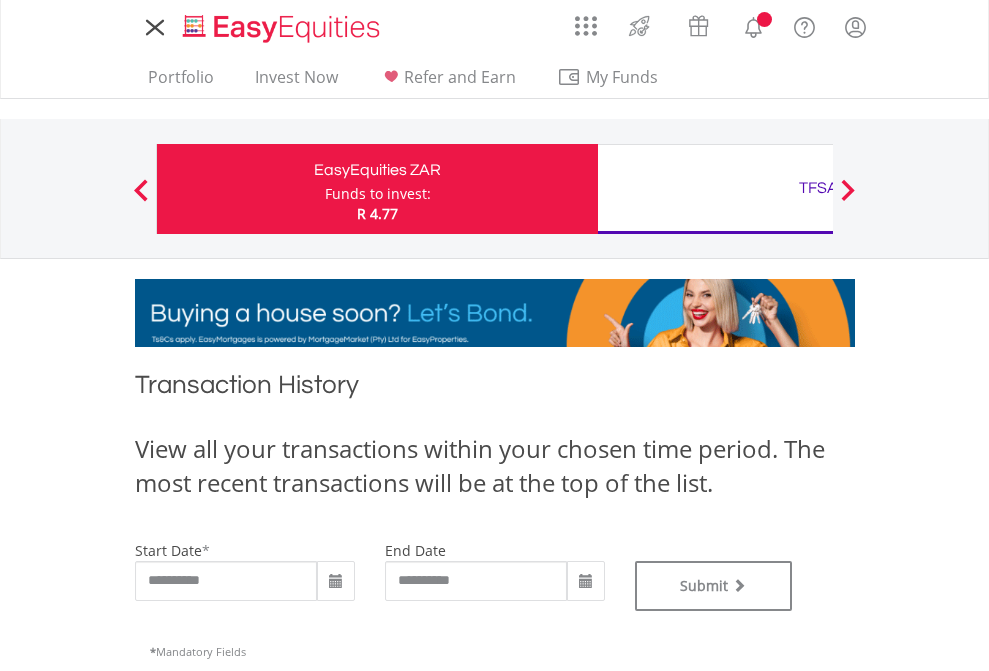 type on "**********" 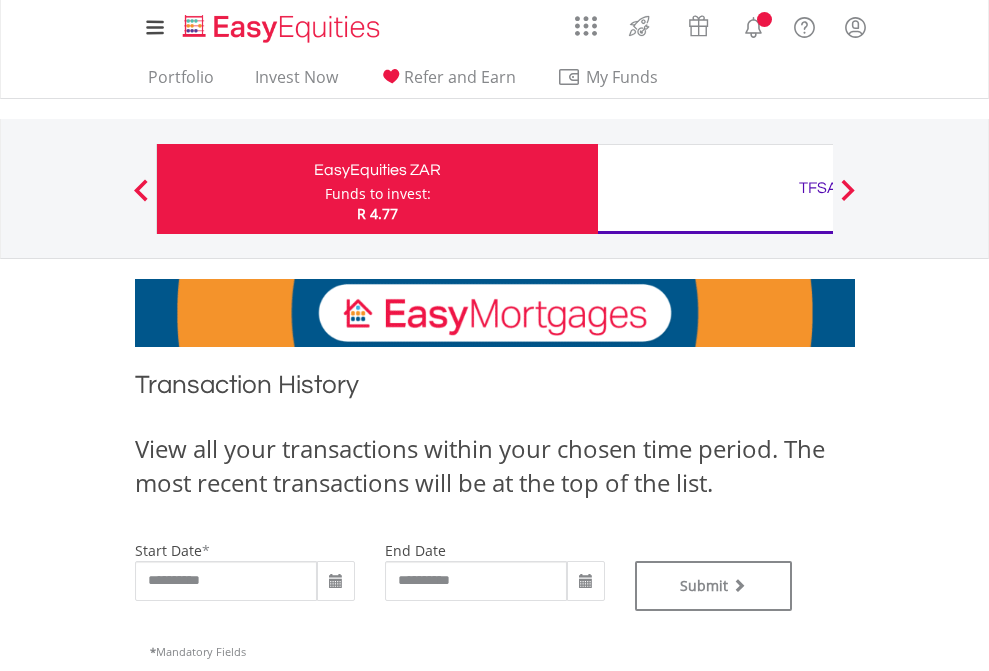 type on "**********" 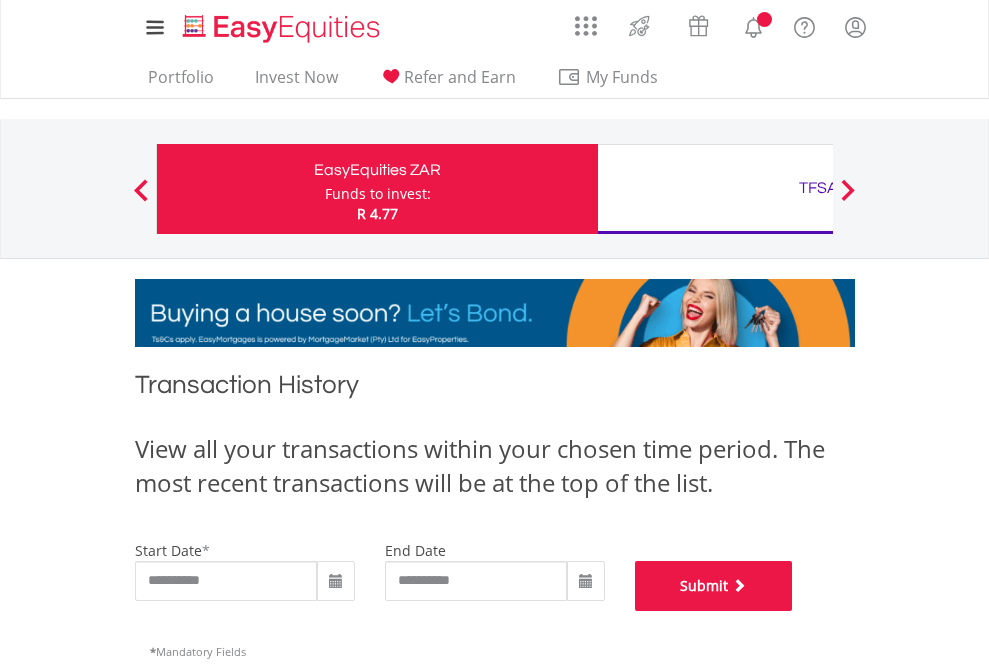 click on "Submit" at bounding box center (714, 586) 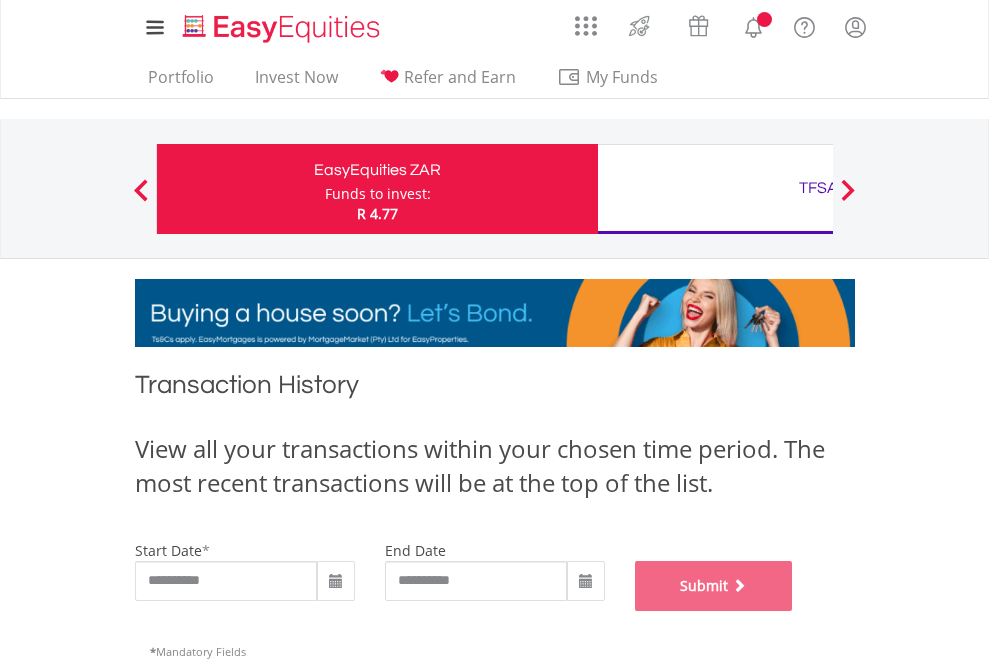 scroll, scrollTop: 811, scrollLeft: 0, axis: vertical 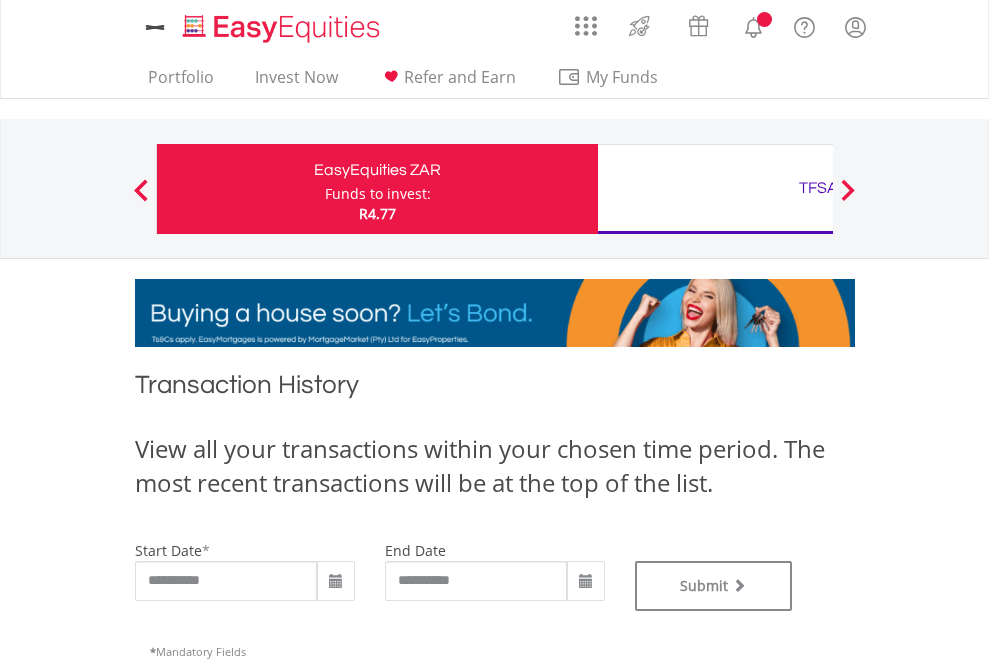 click on "TFSA" at bounding box center (818, 188) 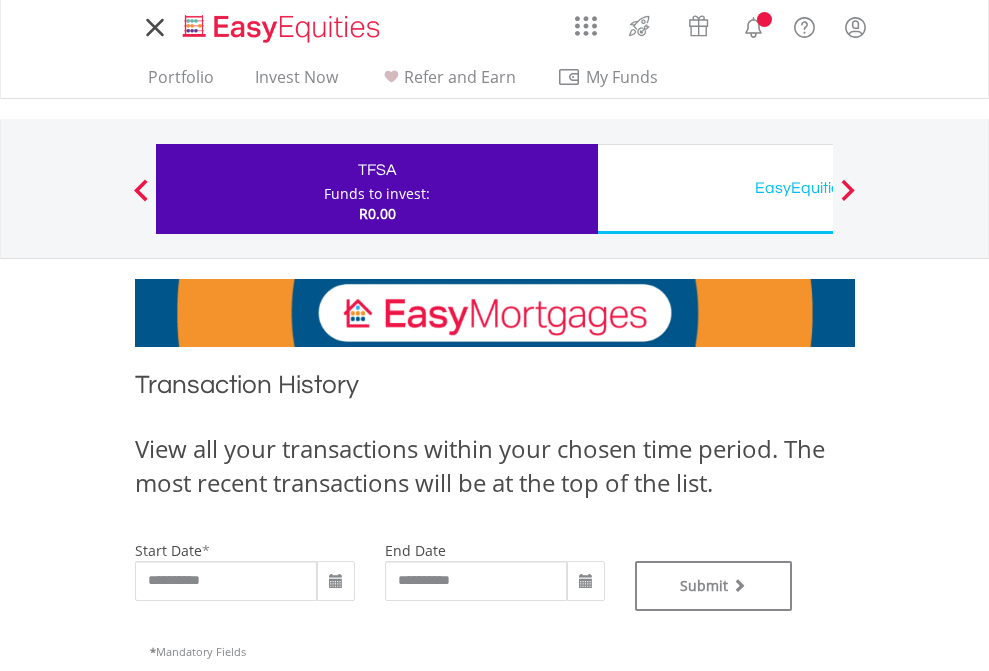 scroll, scrollTop: 0, scrollLeft: 0, axis: both 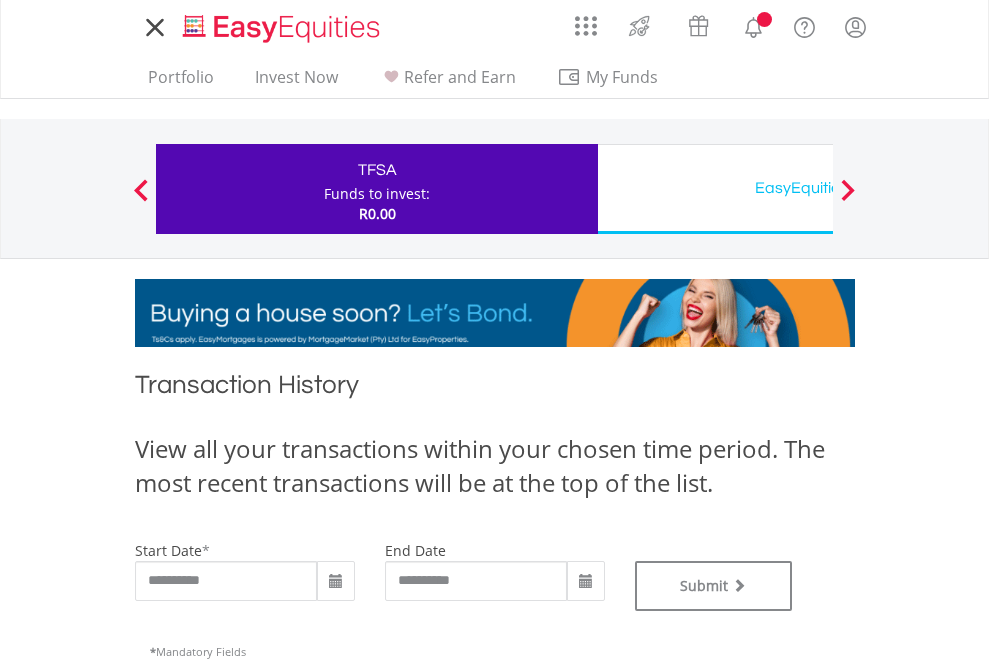 type on "**********" 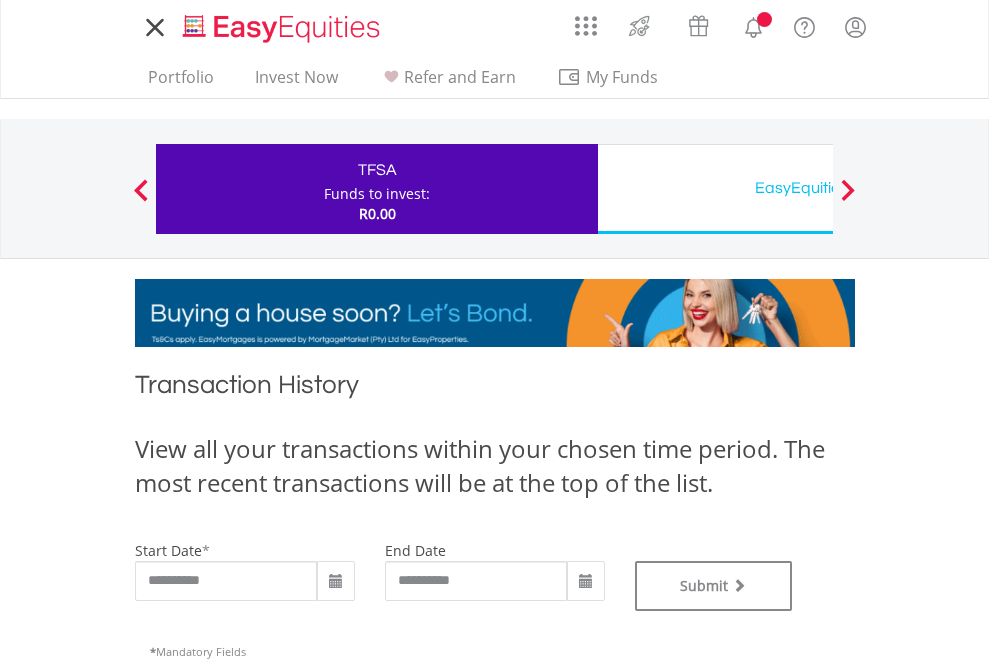 type on "**********" 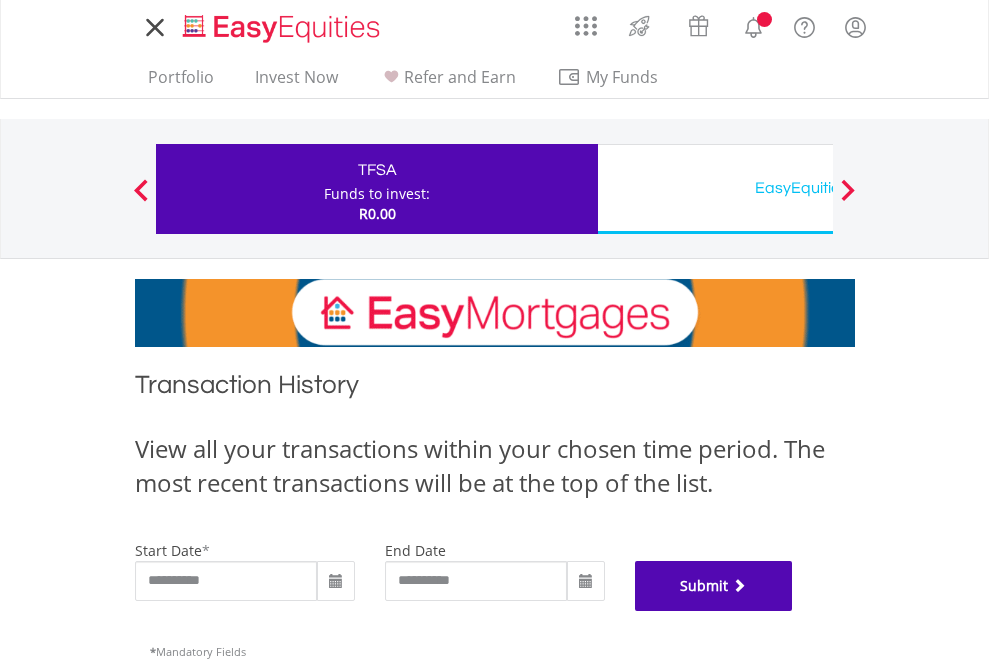 click on "Submit" at bounding box center [714, 586] 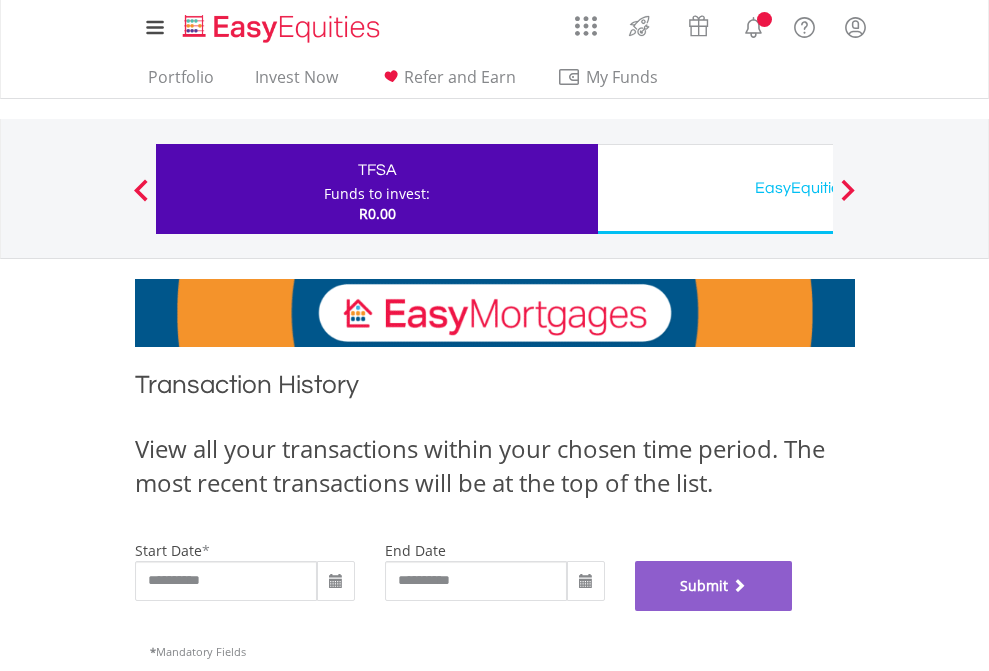 scroll, scrollTop: 811, scrollLeft: 0, axis: vertical 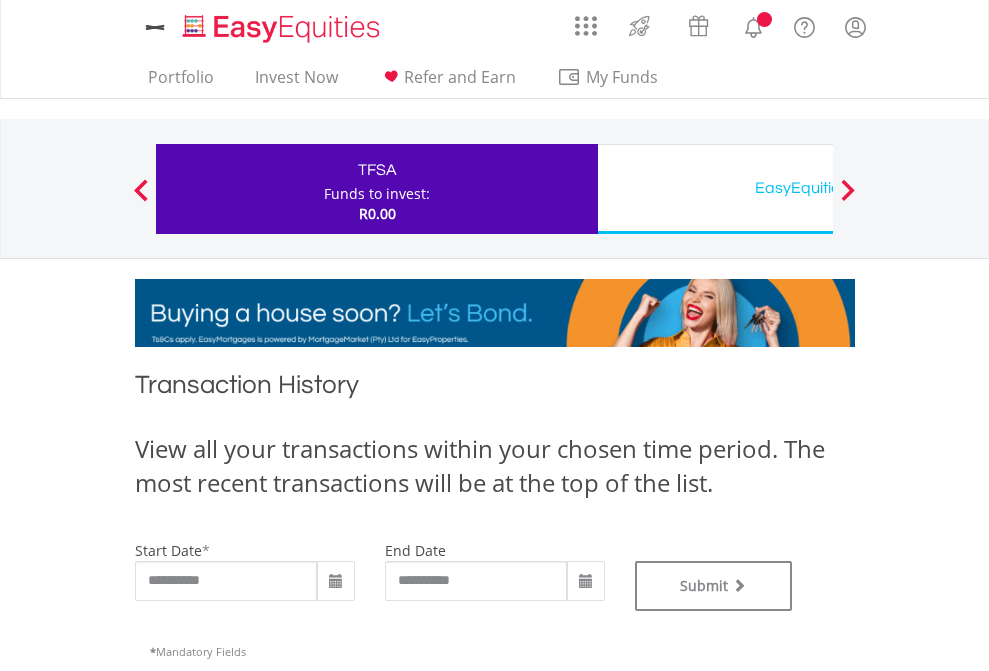 click on "EasyEquities USD" at bounding box center (818, 188) 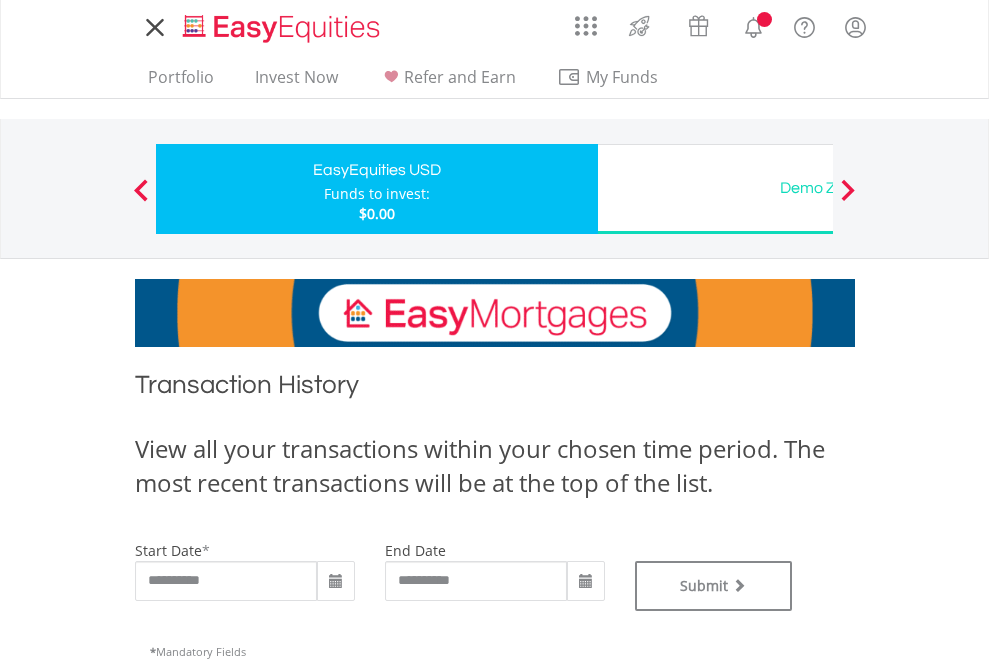 scroll, scrollTop: 0, scrollLeft: 0, axis: both 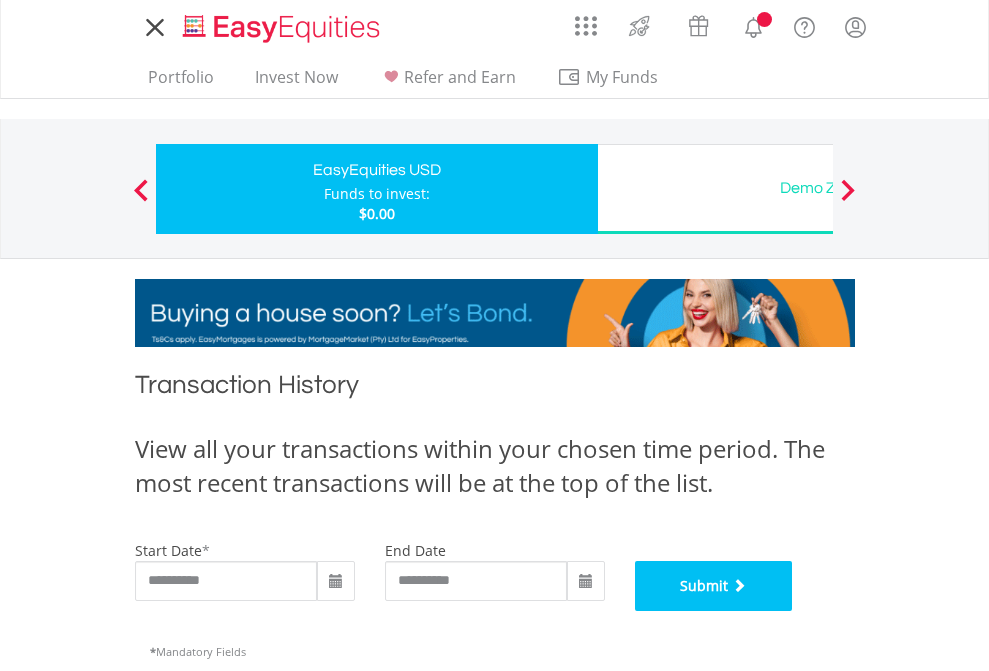 click on "Submit" at bounding box center [714, 586] 